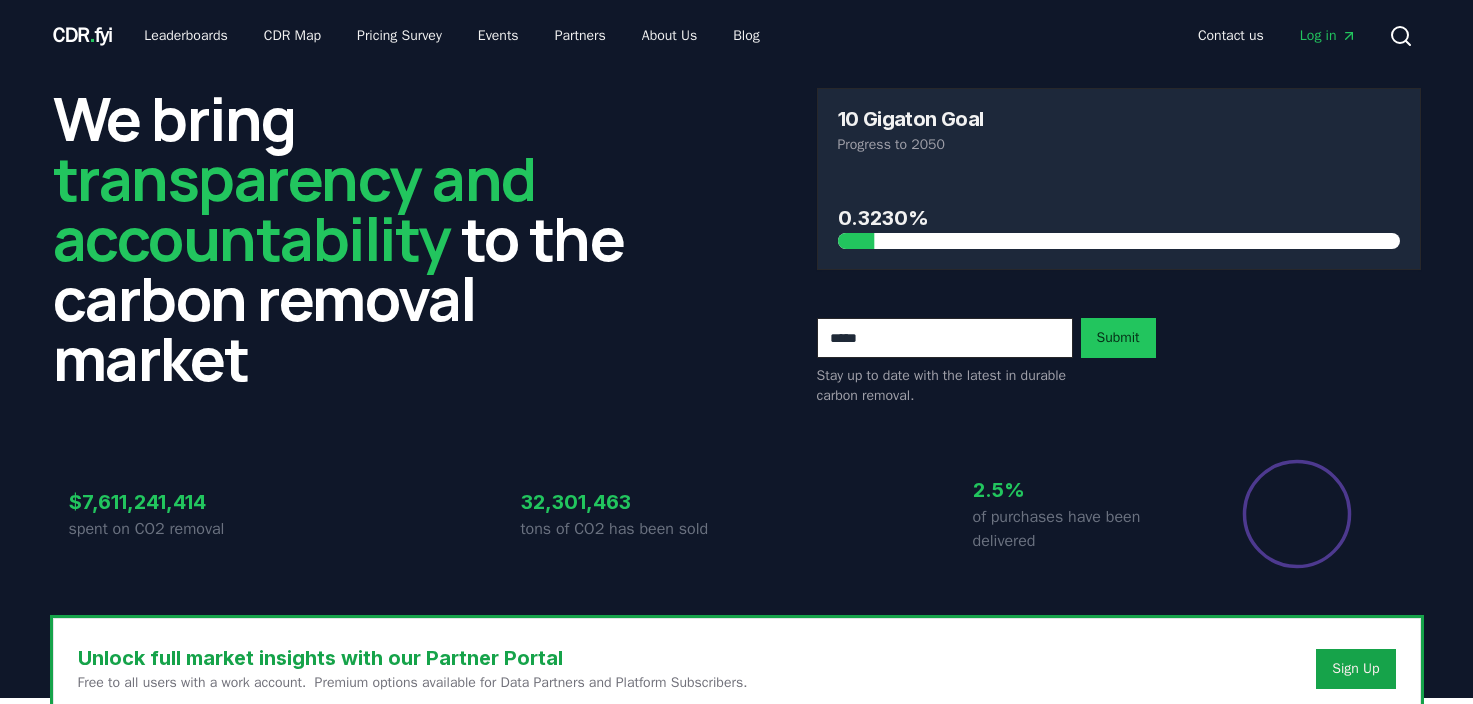 scroll, scrollTop: 0, scrollLeft: 0, axis: both 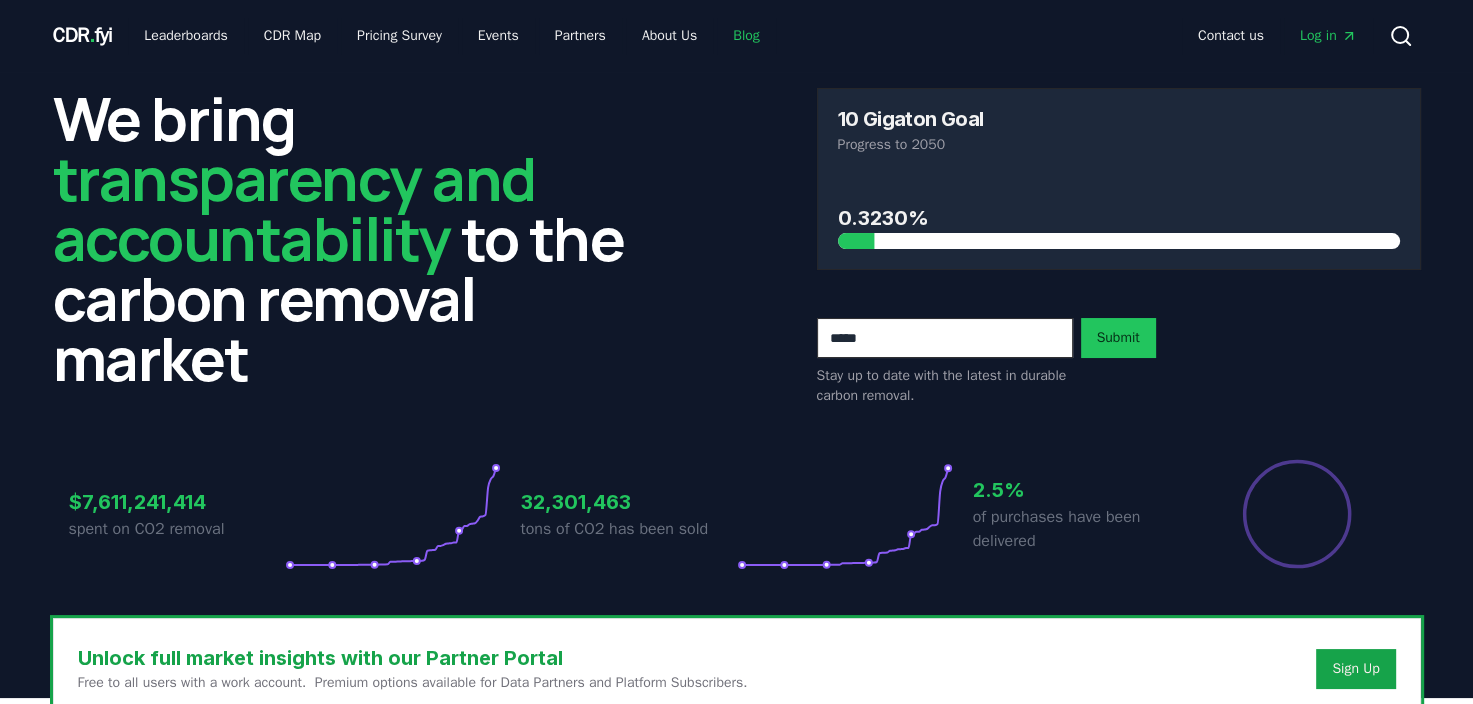 click on "Blog" at bounding box center [746, 36] 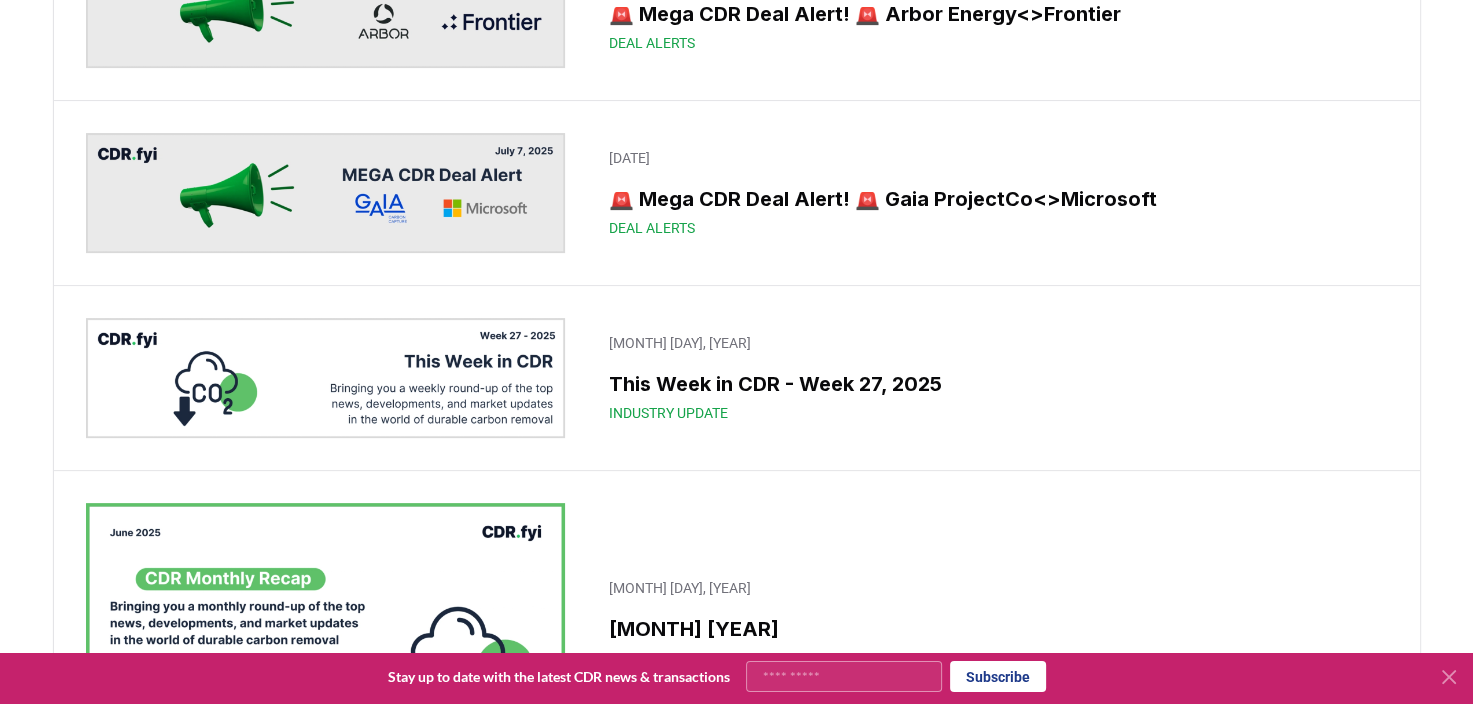 scroll, scrollTop: 0, scrollLeft: 0, axis: both 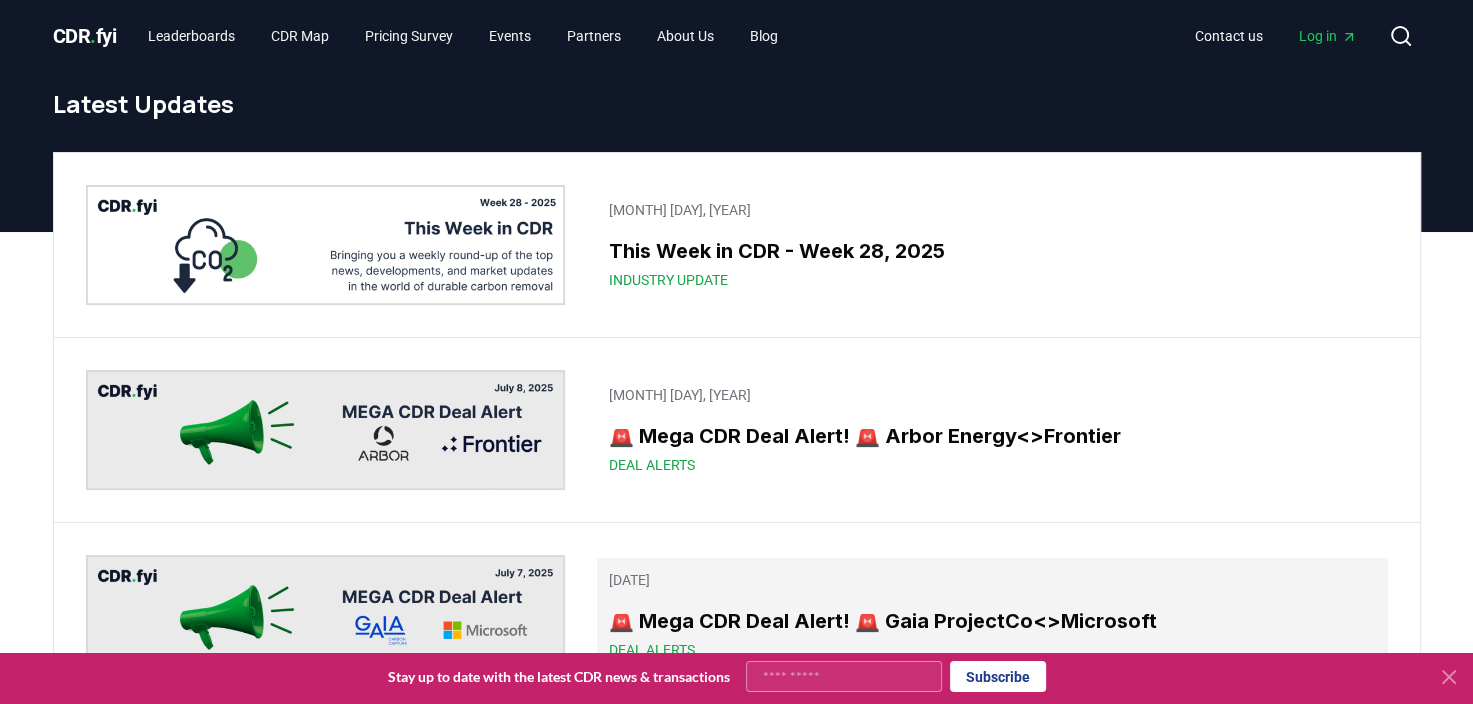 click on "July 07, 2025 🚨 Mega CDR Deal Alert! 🚨 Gaia ProjectCo<>Microsoft Deal Alerts" at bounding box center (992, 615) 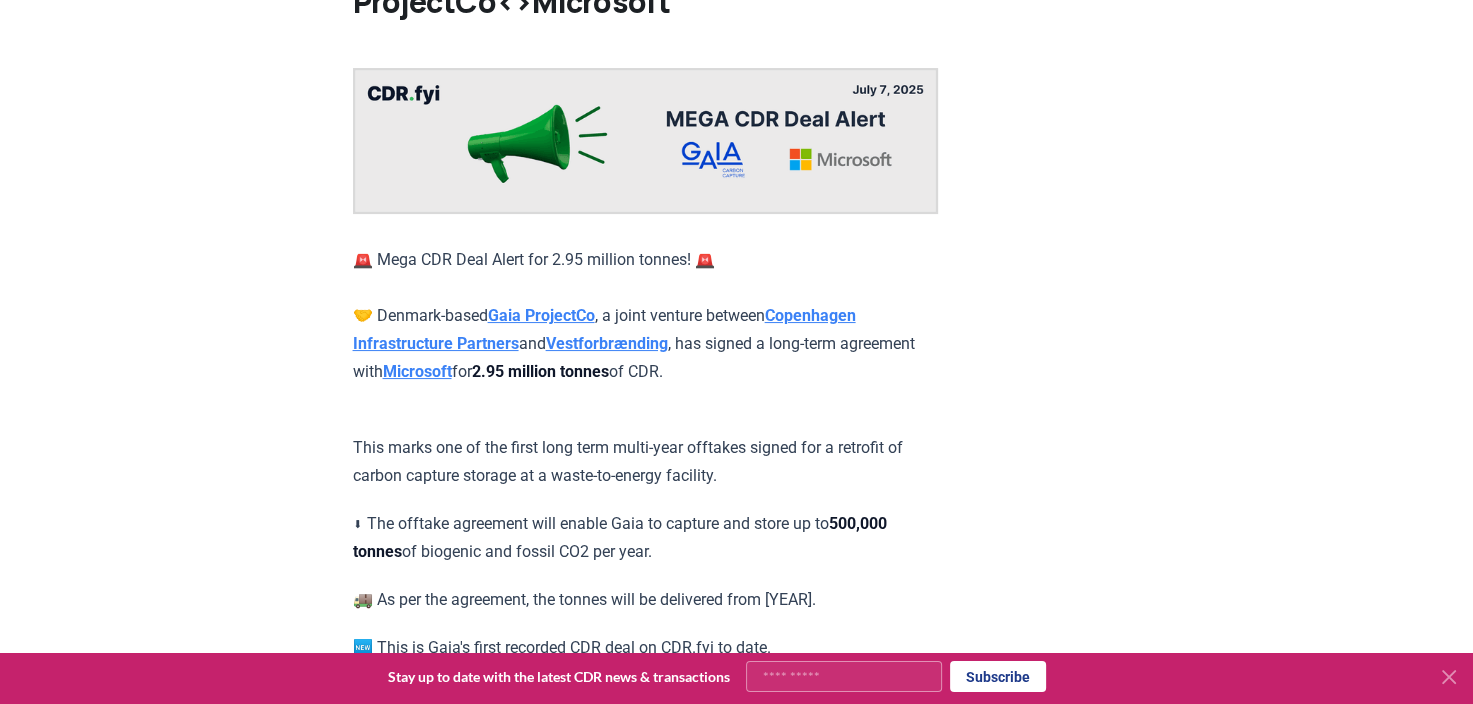 scroll, scrollTop: 184, scrollLeft: 0, axis: vertical 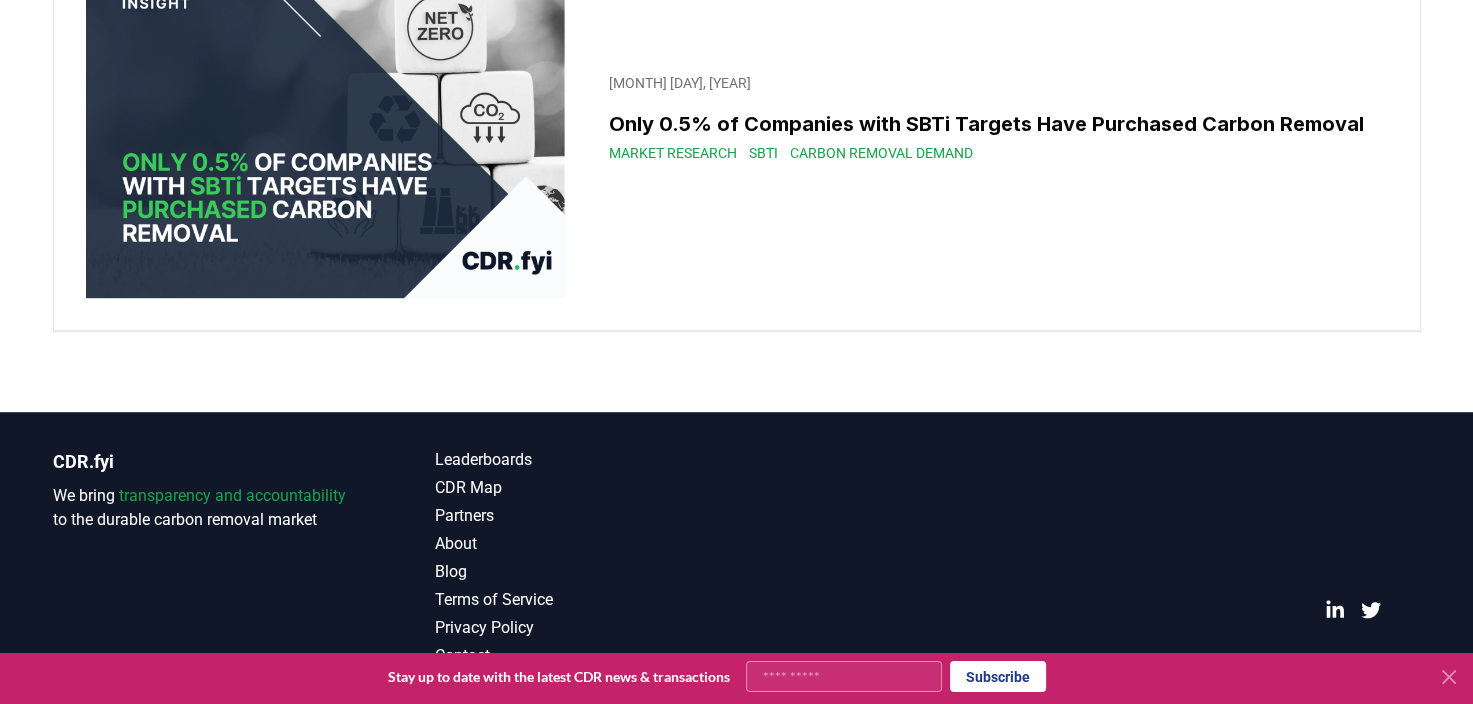 click on "January 17, 2024 2024+ Market Outlook Summary Report Market Research" at bounding box center [737, -1503] 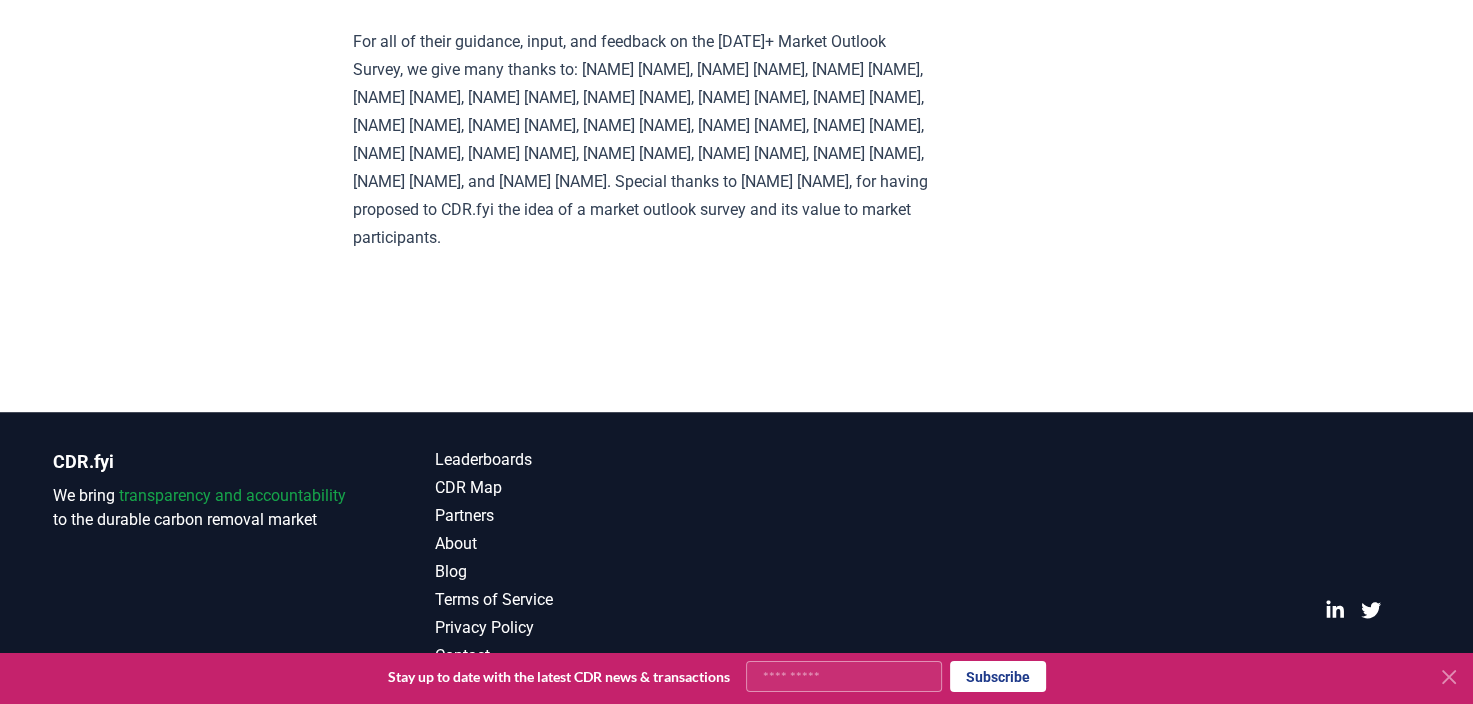 scroll, scrollTop: 0, scrollLeft: 0, axis: both 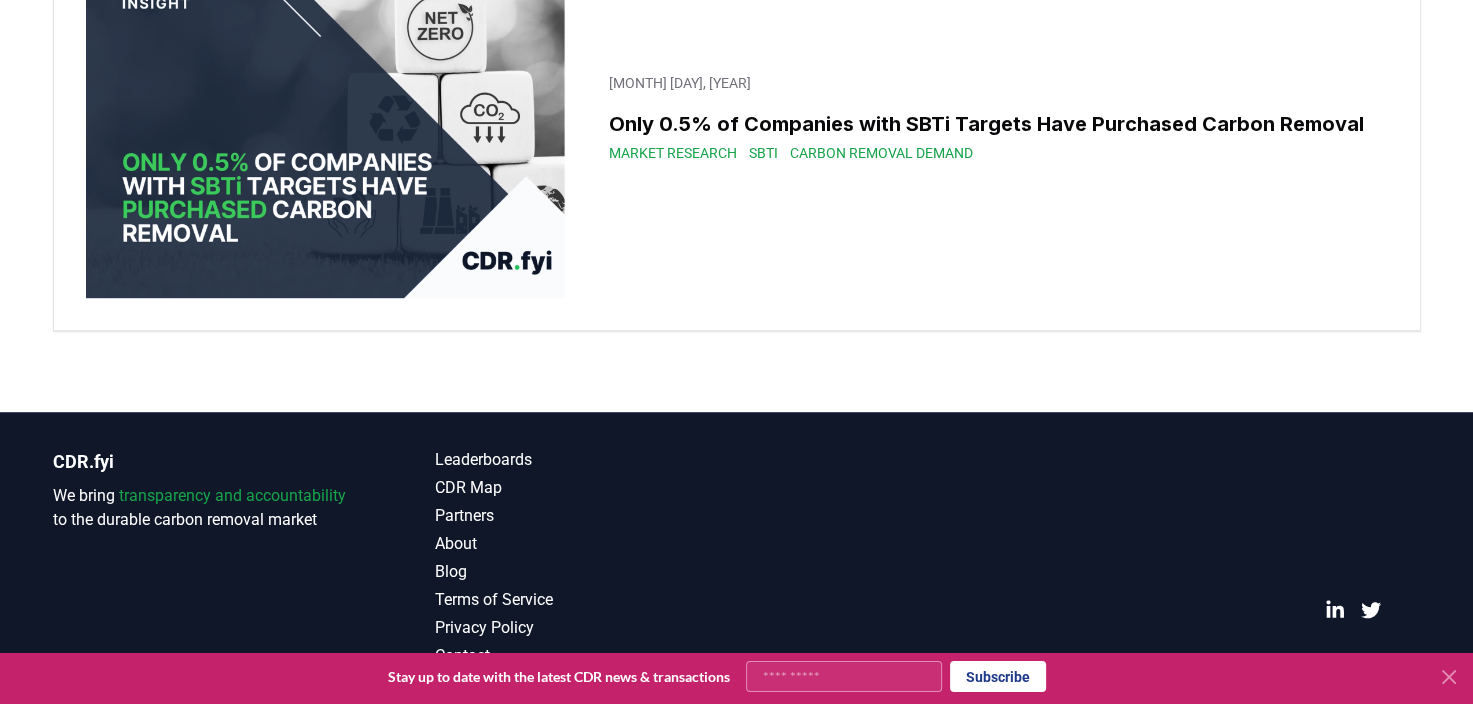 click 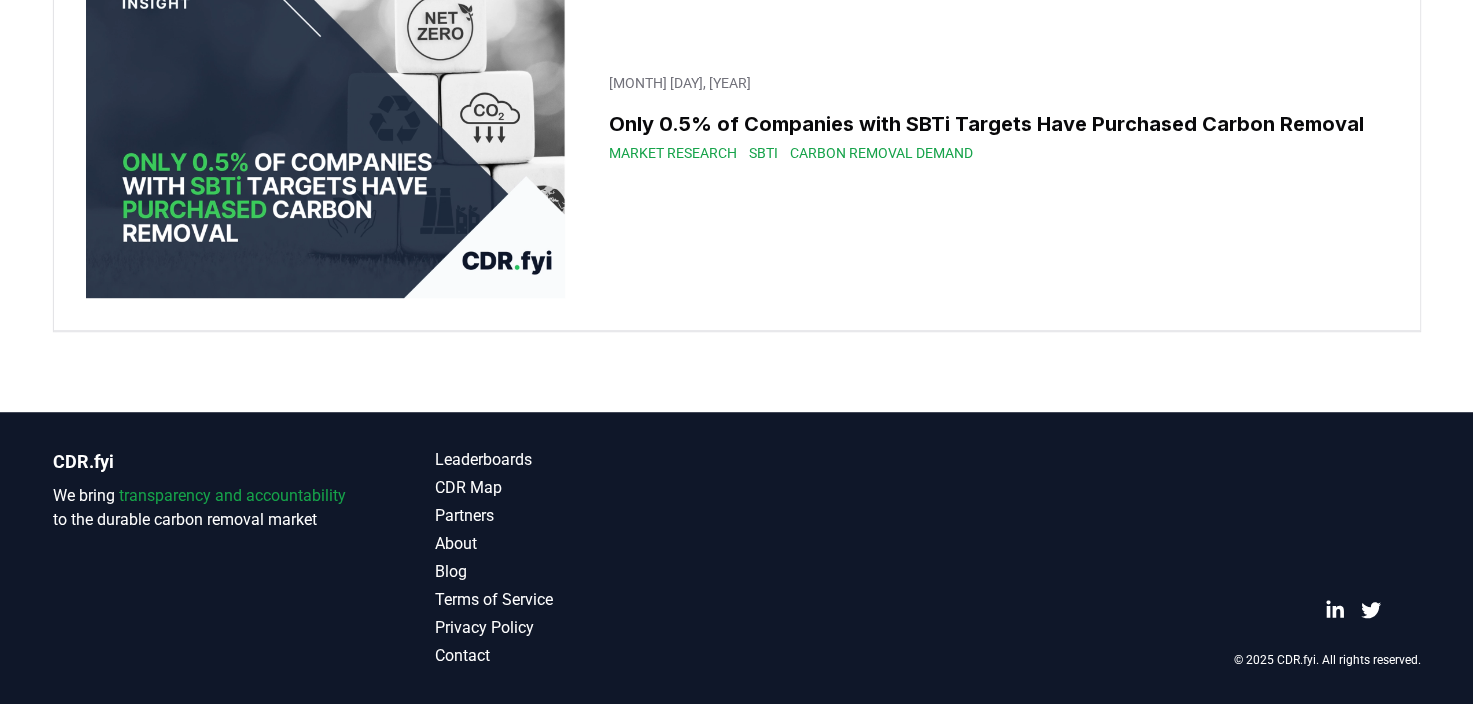 click on "February 06, 2024 Introducing the CDR Events Calendar 📅 Community Resources" at bounding box center [737, -2219] 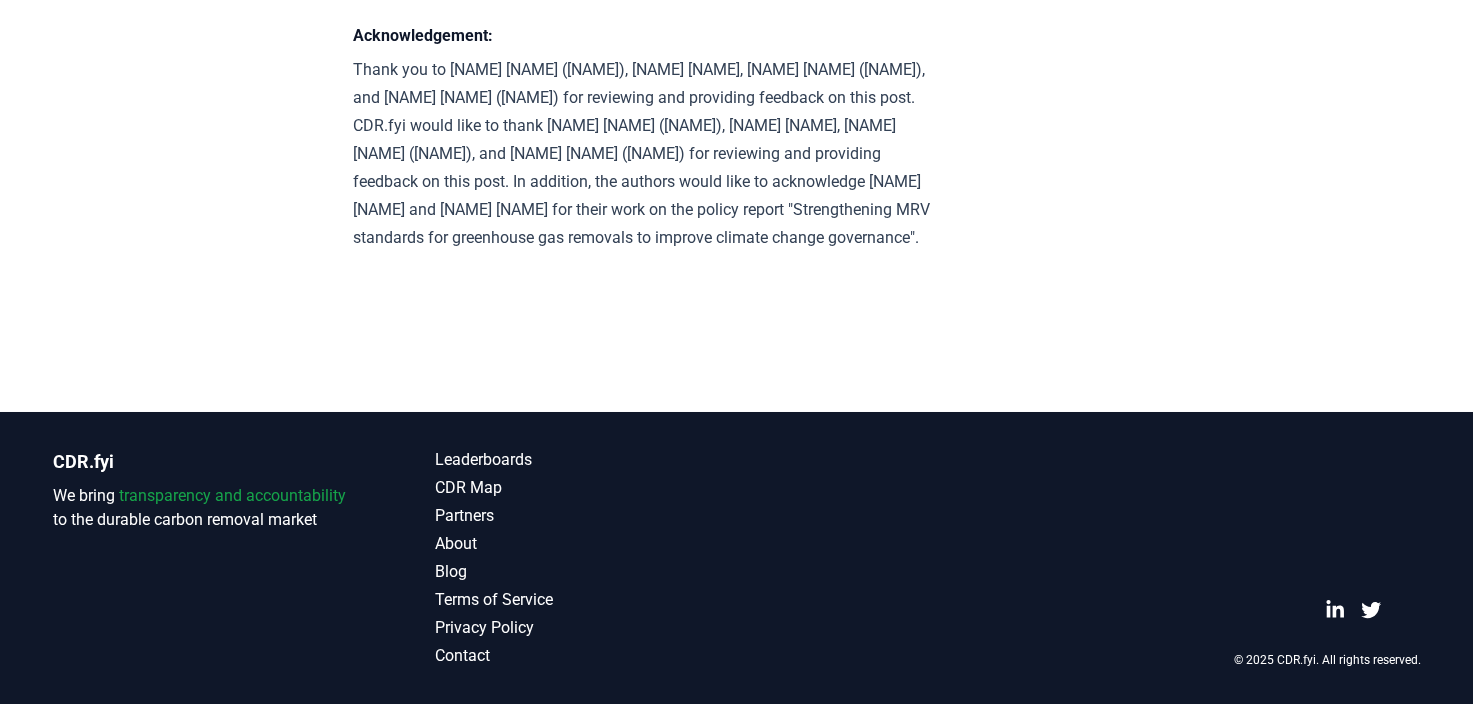 scroll, scrollTop: 0, scrollLeft: 0, axis: both 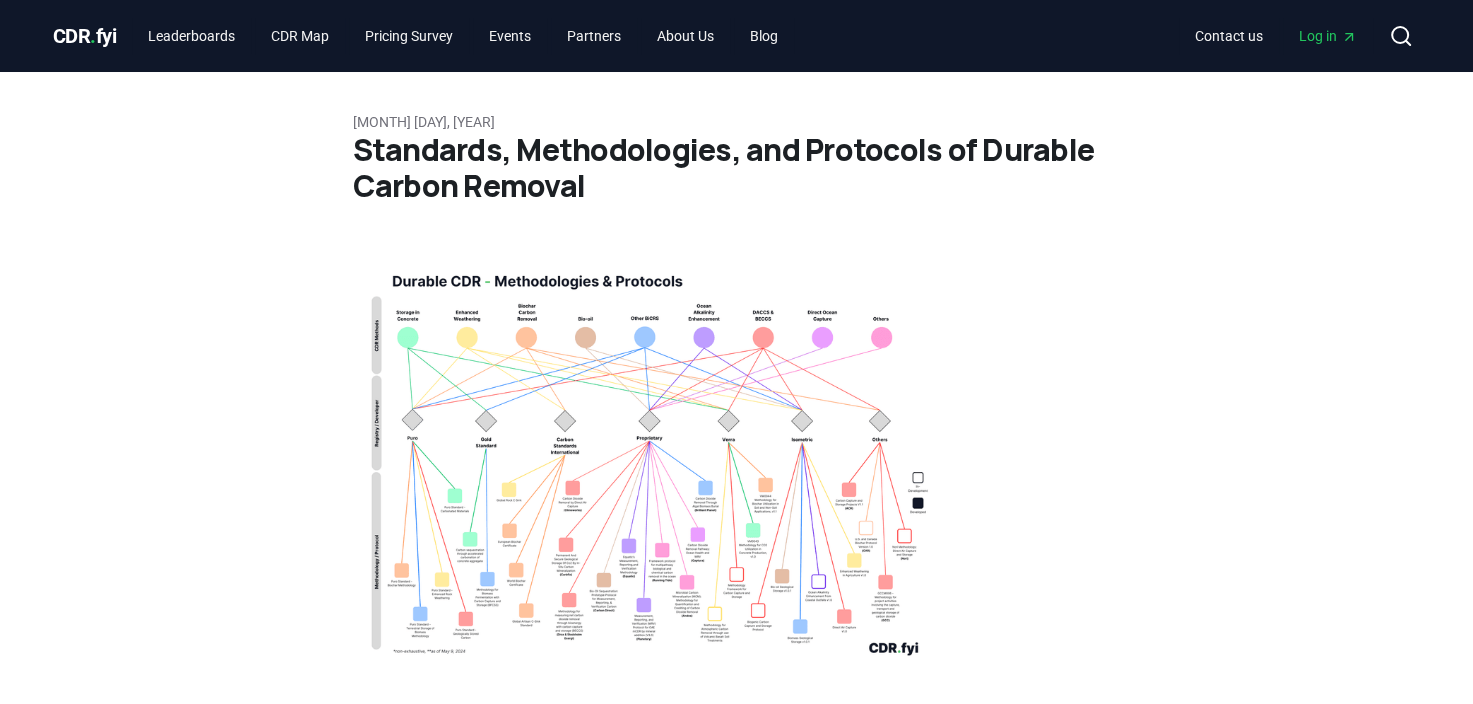 click at bounding box center [645, 461] 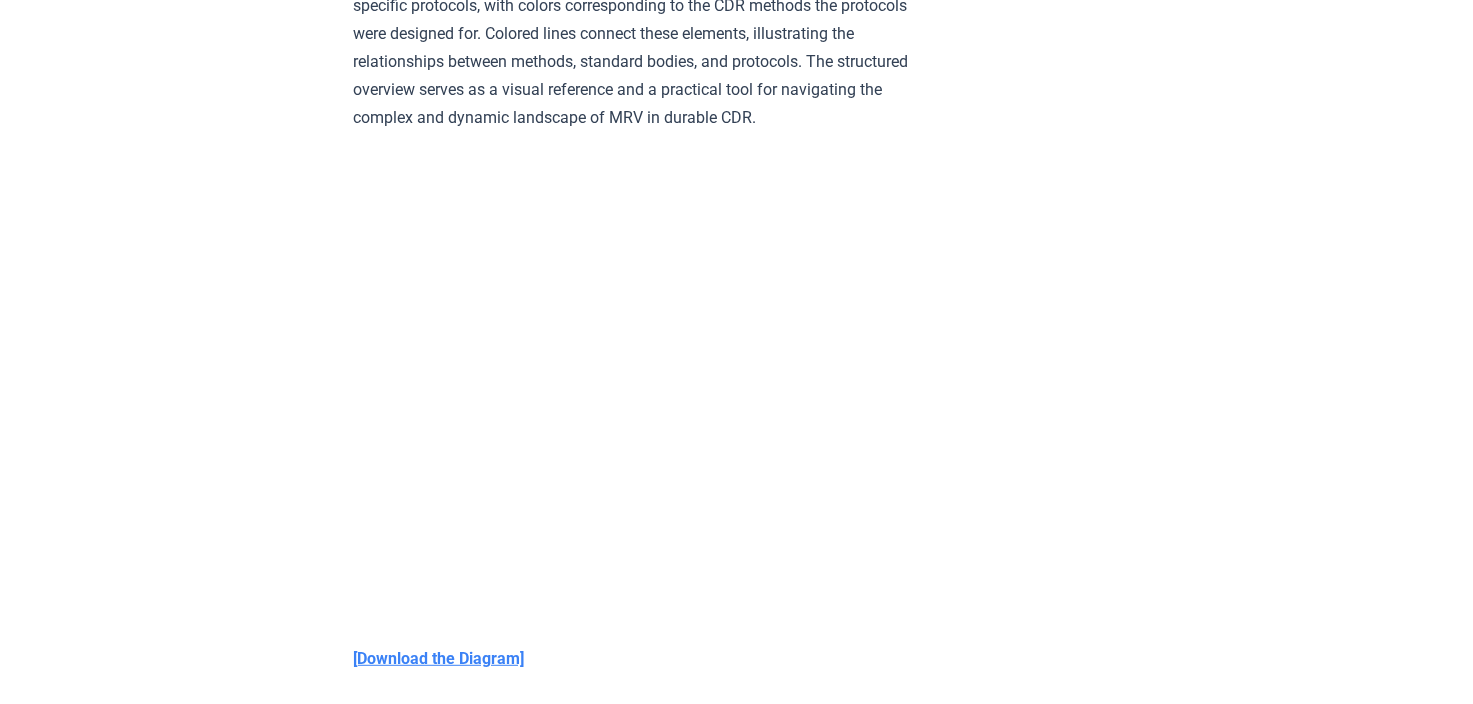 scroll, scrollTop: 5136, scrollLeft: 0, axis: vertical 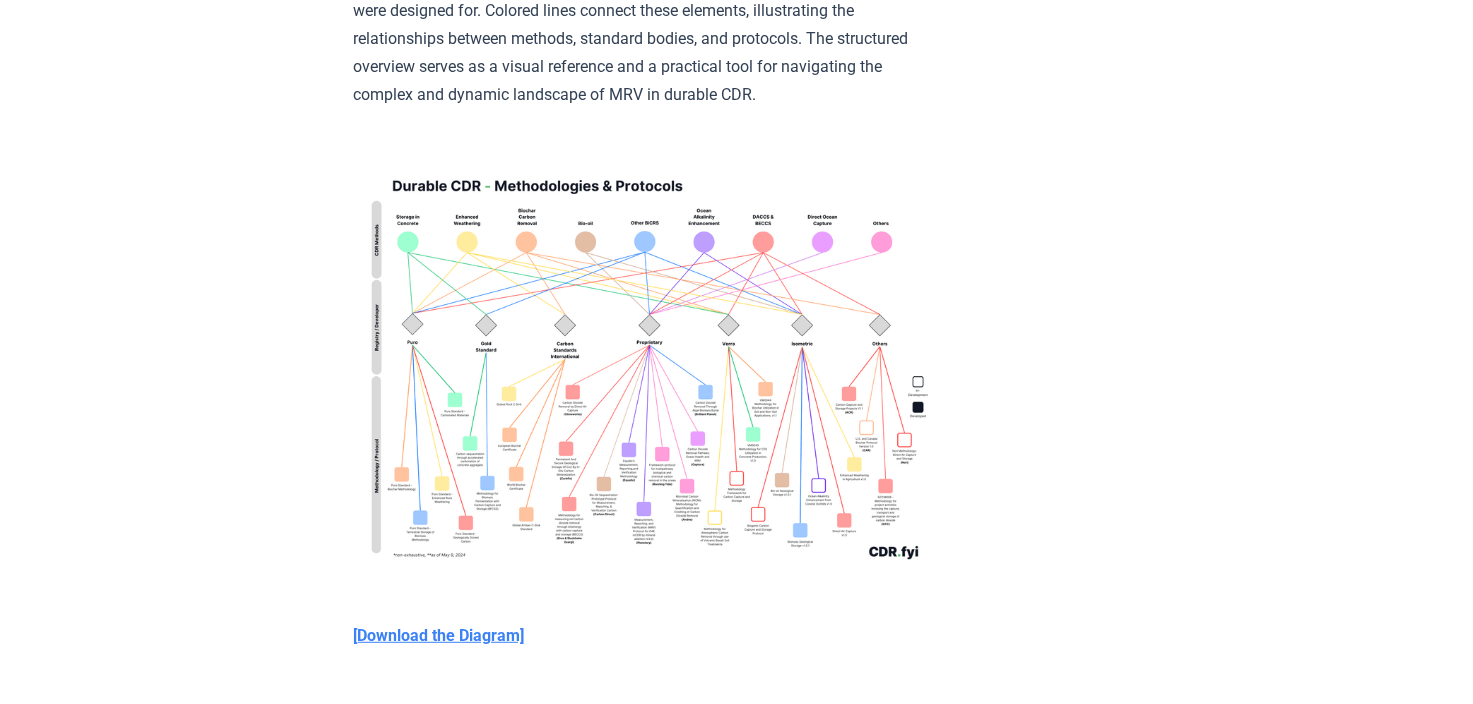 click at bounding box center (645, 366) 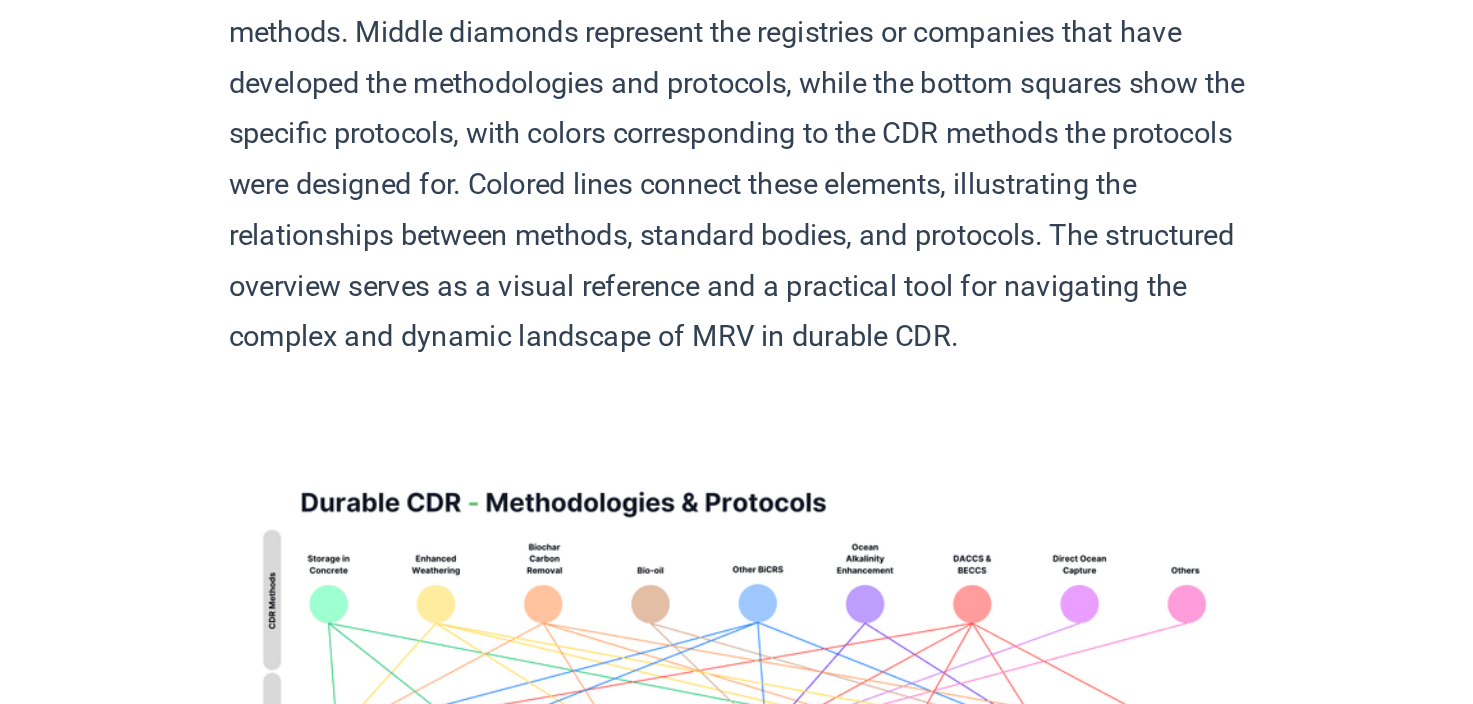 scroll, scrollTop: 5044, scrollLeft: 0, axis: vertical 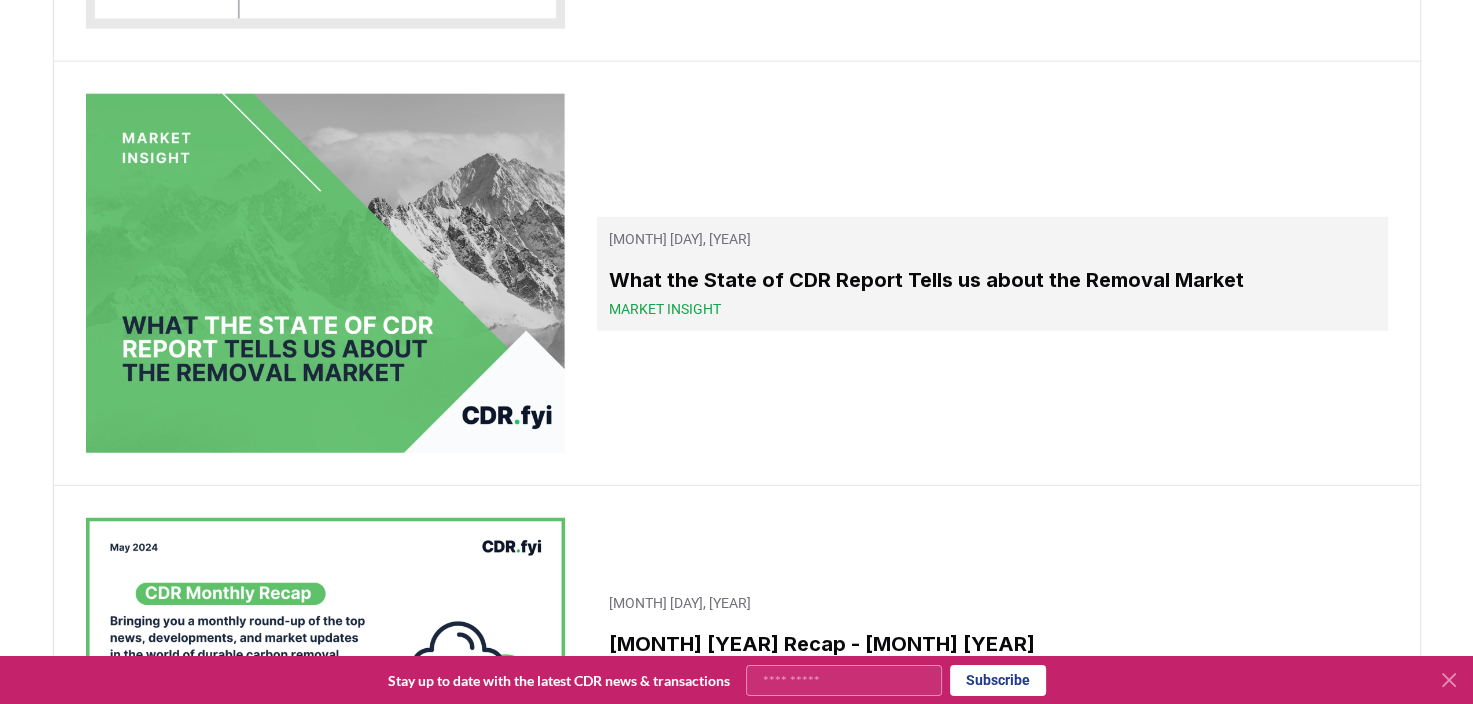click on "What the State of CDR Report Tells us about the Removal Market" at bounding box center (992, 280) 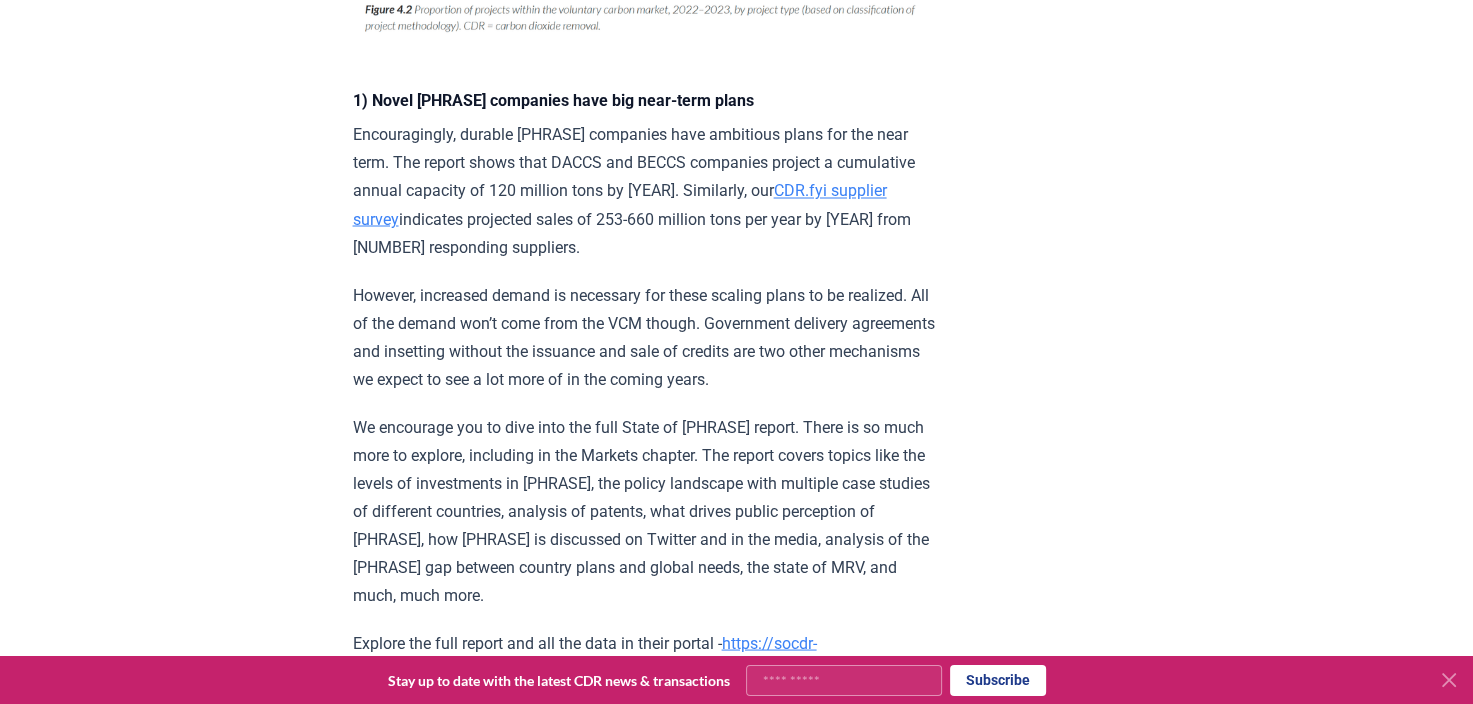 scroll, scrollTop: 3930, scrollLeft: 0, axis: vertical 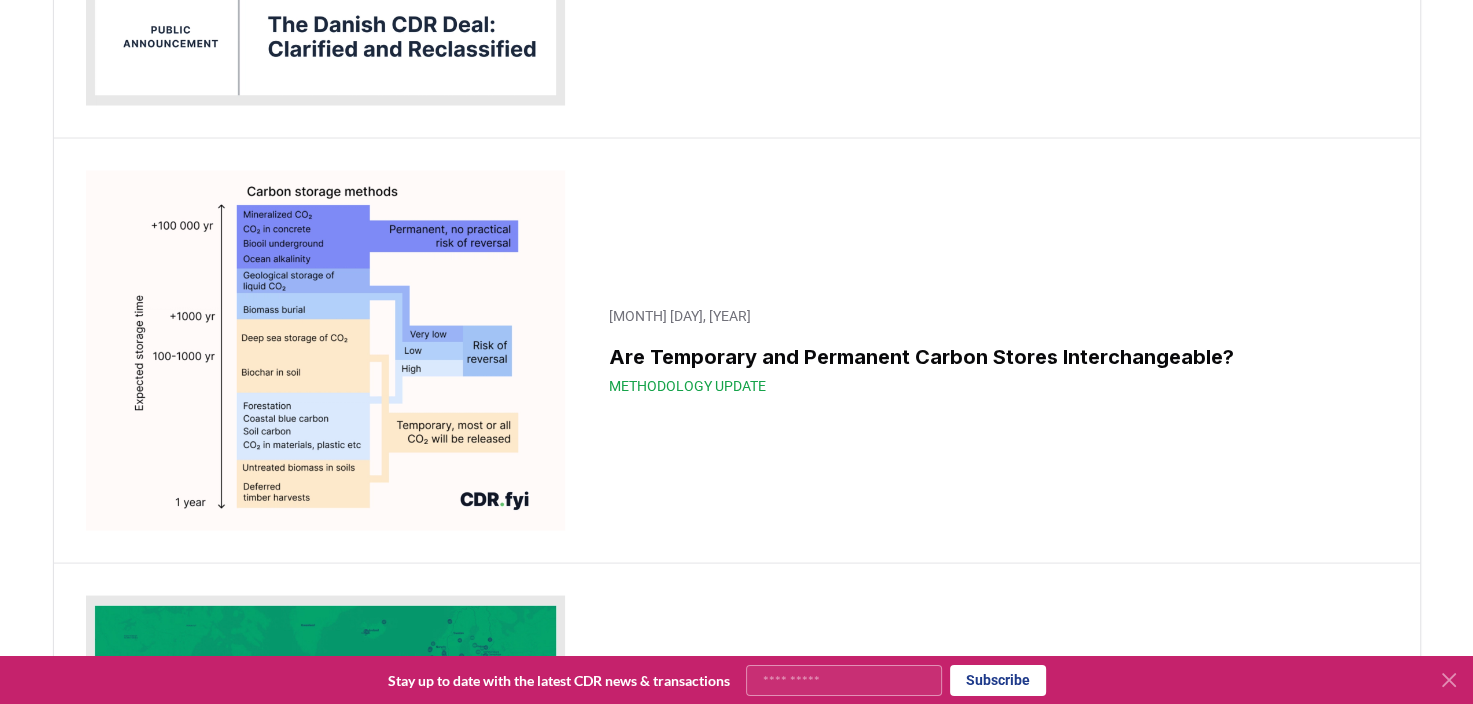 click on "July 11, 2025 This Week in CDR - Week 28, 2025 Industry Update July 08, 2025 🚨 Mega CDR Deal Alert! 🚨 Arbor Energy<>Frontier Deal Alerts July 07, 2025 🚨 Mega CDR Deal Alert! 🚨 Gaia ProjectCo<>Microsoft Deal Alerts July 04, 2025 This Week in CDR - Week 27, 2025 Industry Update July 03, 2025 CDR Monthly Recap - June 2025  Industry Update June 30, 2025 🚨 Mega CDR Deal Alert! 🚨 Hafslund Celsio<>Microsoft Deal Alerts June 27, 2025 This Week in CDR - Week 26, 2025 Industry Update June 24, 2025 🚨 Huge CDR Deal Alert! 🚨 1PointFive<>JP MorganChase Deal Alerts June 20, 2025 This Week in CDR - Week 25, 2025 Industry Update June 13, 2025 This Week in CDR - Week 24, 2025 Industry Update June 13, 2025 CDR.fyi Durable CDR Methods Update | June 2025 Methodology Update June 06, 2025 This Week in CDR - Week 23, 2025 Industry Update June 04, 2025 CDR Monthly Recap - May 2025  Industry Update June 03, 2025 New Feature: Tracking Forward Forest Carbon Agreements CDRfyi Public Announcement May 30, 2025 SBTi" at bounding box center [736, -7524] 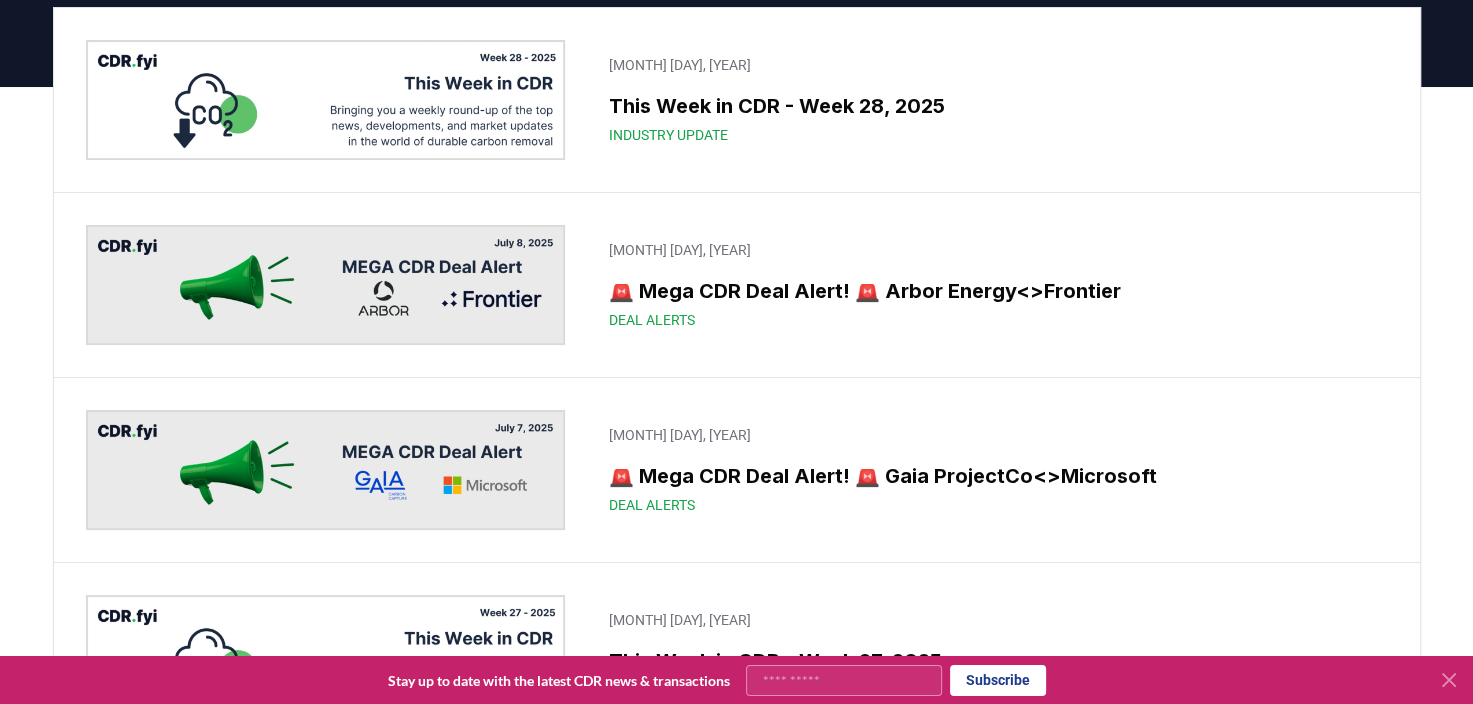 scroll, scrollTop: 0, scrollLeft: 0, axis: both 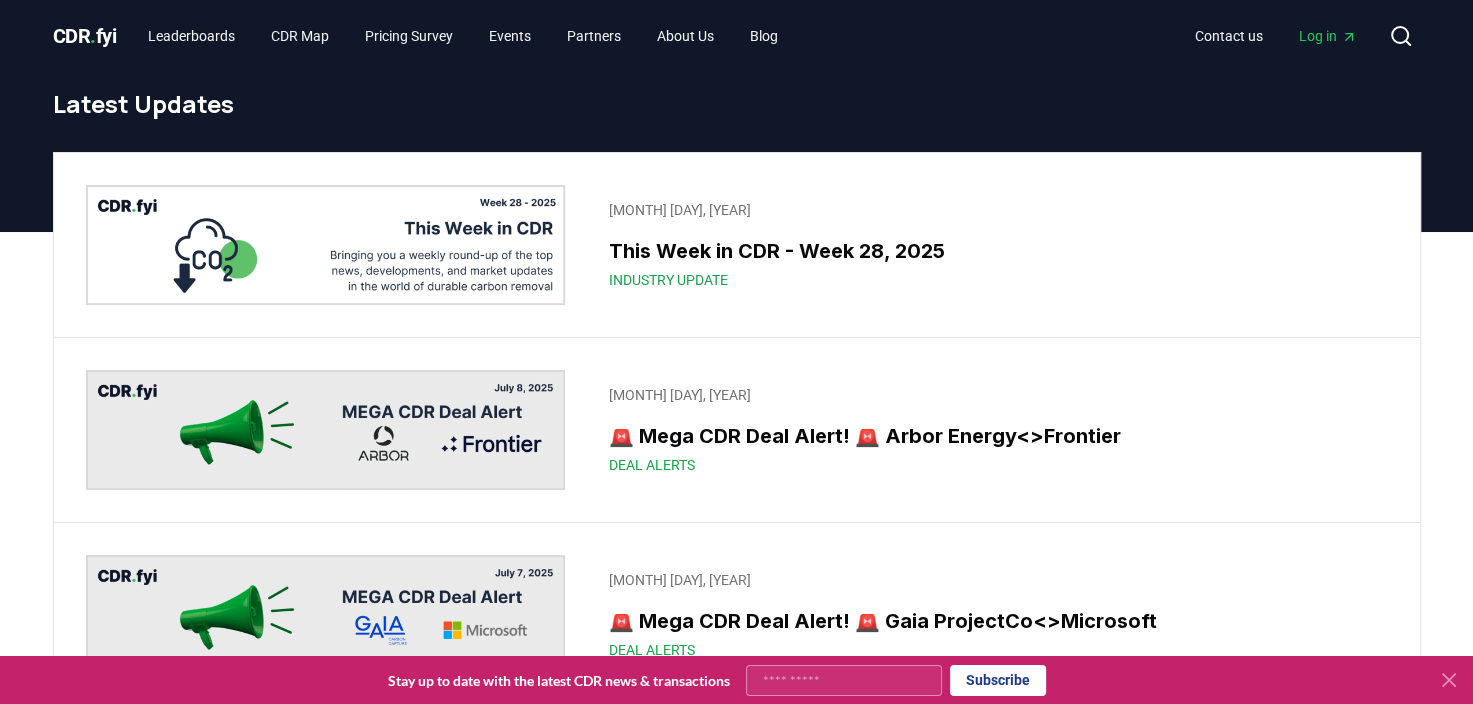 click 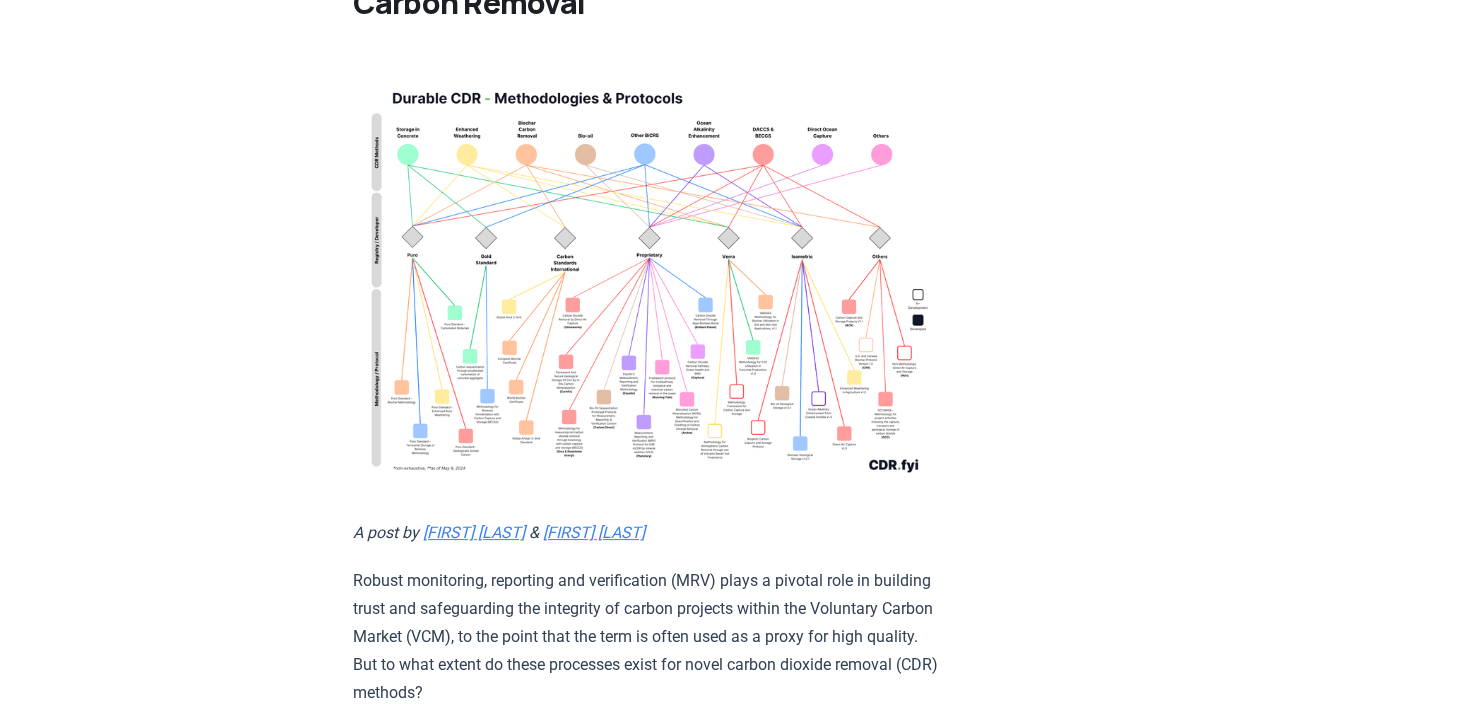 scroll, scrollTop: 0, scrollLeft: 0, axis: both 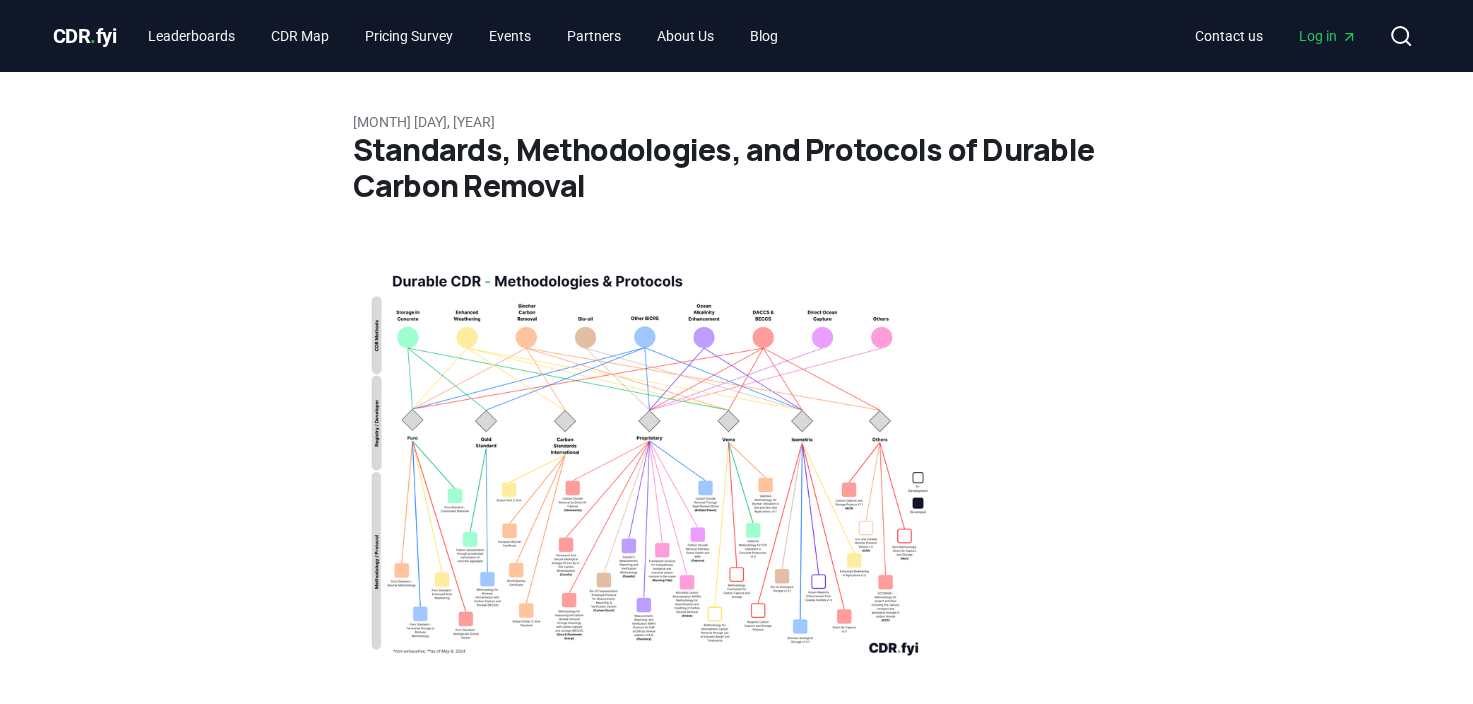 click on "May 07, 2024 Standards, Methodologies, and Protocols of Durable Carbon Removal A post by   Tank Chen   &   Nadine Walsh Robust monitoring, reporting and verification (MRV) plays a pivotal role in building trust and safeguarding the integrity of carbon projects within the Voluntary Carbon Market (VCM), to the point that the term is often used as a proxy for high quality. But to what extent do these processes exist for novel carbon dioxide removal (CDR) methods? The CDR.fyi team has identified 35 working methodologies for durable CDR and compiled them into one comprehensive overview (see below). We provide a brief outline of the terminology, and present a diagram to help visualize the current landscape of MRV methodologies and protocols in durable CDR [1] today. In the near future, we will integrate these methodologies into the CDR.fyi data platform, enabling us to track and display the MRV frameworks that projects adhere to. What is MRV about? Understanding the Basics Standards Methodologies Protocols [2]" at bounding box center (737, 3365) 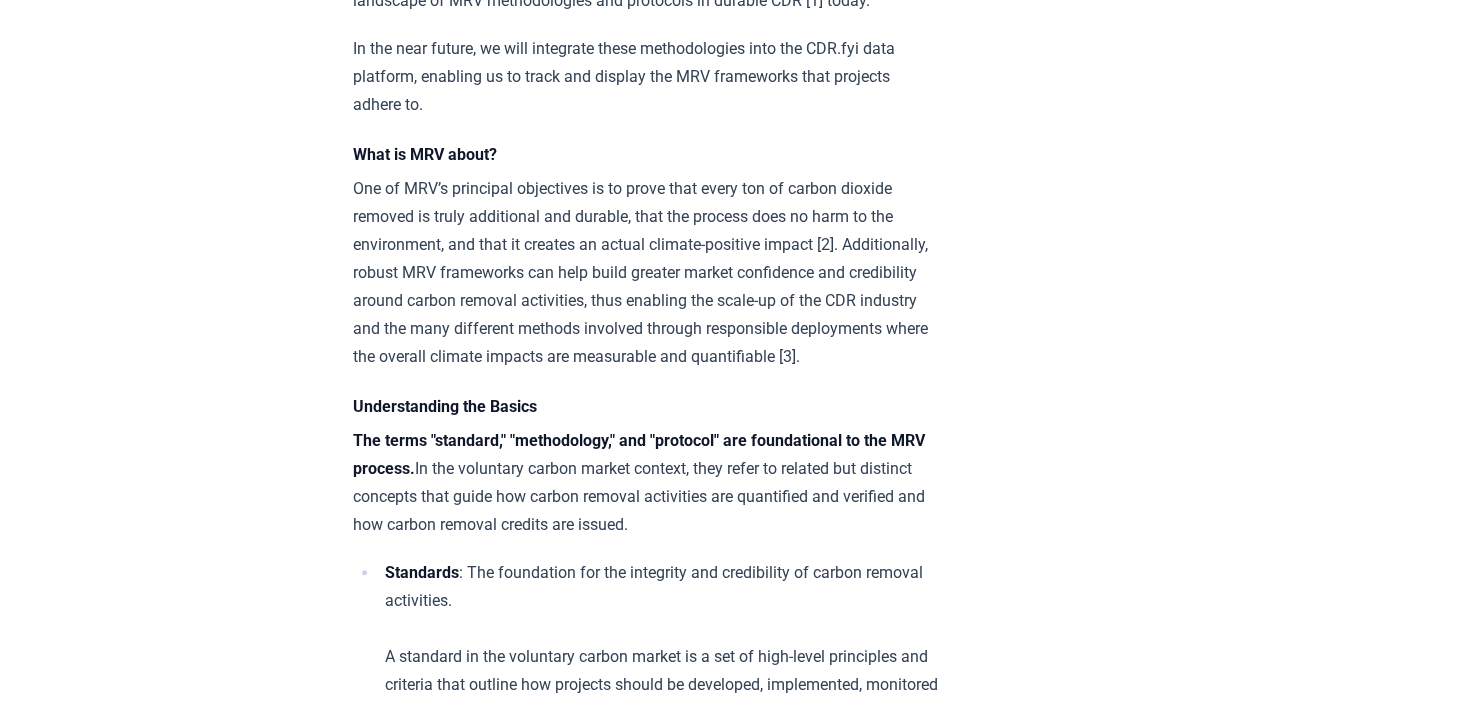 scroll, scrollTop: 0, scrollLeft: 0, axis: both 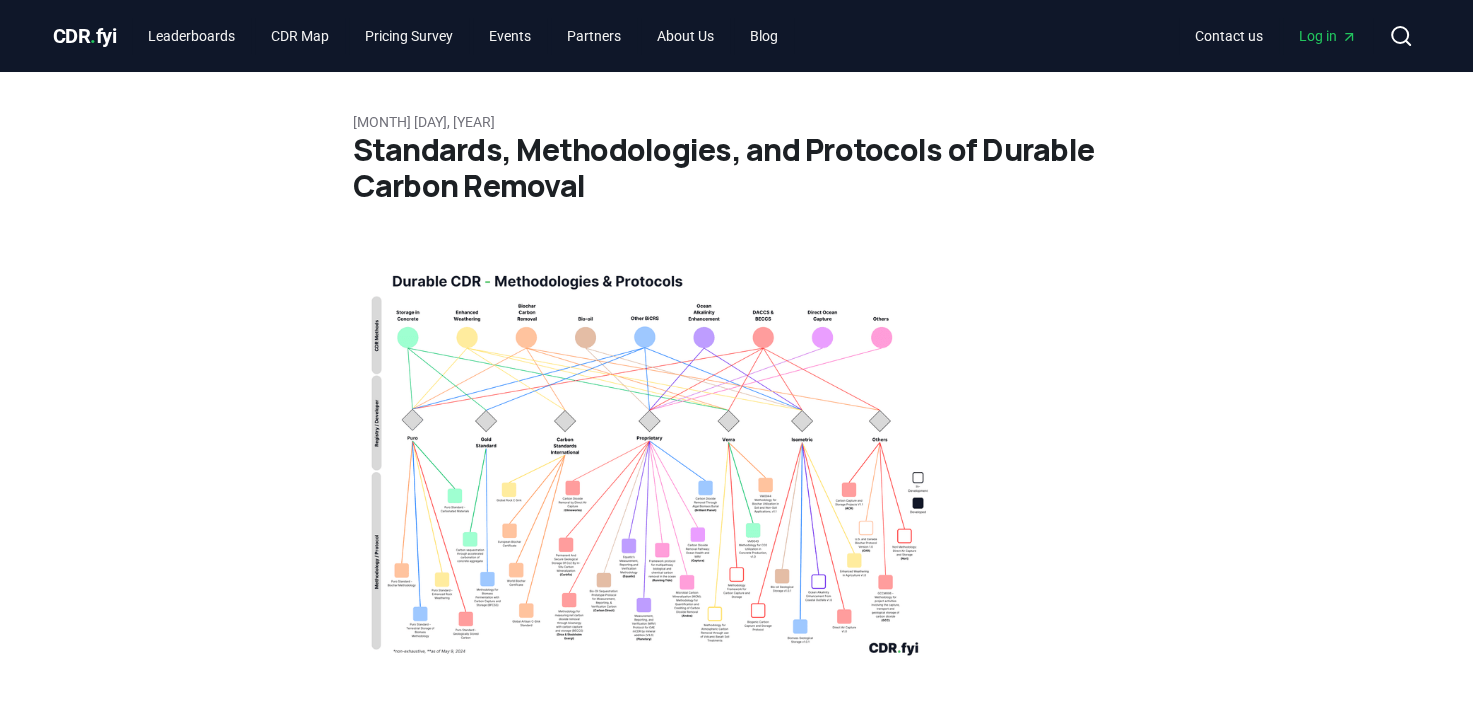 click on "May 07, 2024 Standards, Methodologies, and Protocols of Durable Carbon Removal A post by   Tank Chen   &   Nadine Walsh Robust monitoring, reporting and verification (MRV) plays a pivotal role in building trust and safeguarding the integrity of carbon projects within the Voluntary Carbon Market (VCM), to the point that the term is often used as a proxy for high quality. But to what extent do these processes exist for novel carbon dioxide removal (CDR) methods? The CDR.fyi team has identified 35 working methodologies for durable CDR and compiled them into one comprehensive overview (see below). We provide a brief outline of the terminology, and present a diagram to help visualize the current landscape of MRV methodologies and protocols in durable CDR [1] today. In the near future, we will integrate these methodologies into the CDR.fyi data platform, enabling us to track and display the MRV frameworks that projects adhere to. What is MRV about? Understanding the Basics Standards Methodologies Protocols [2]" at bounding box center [737, 3365] 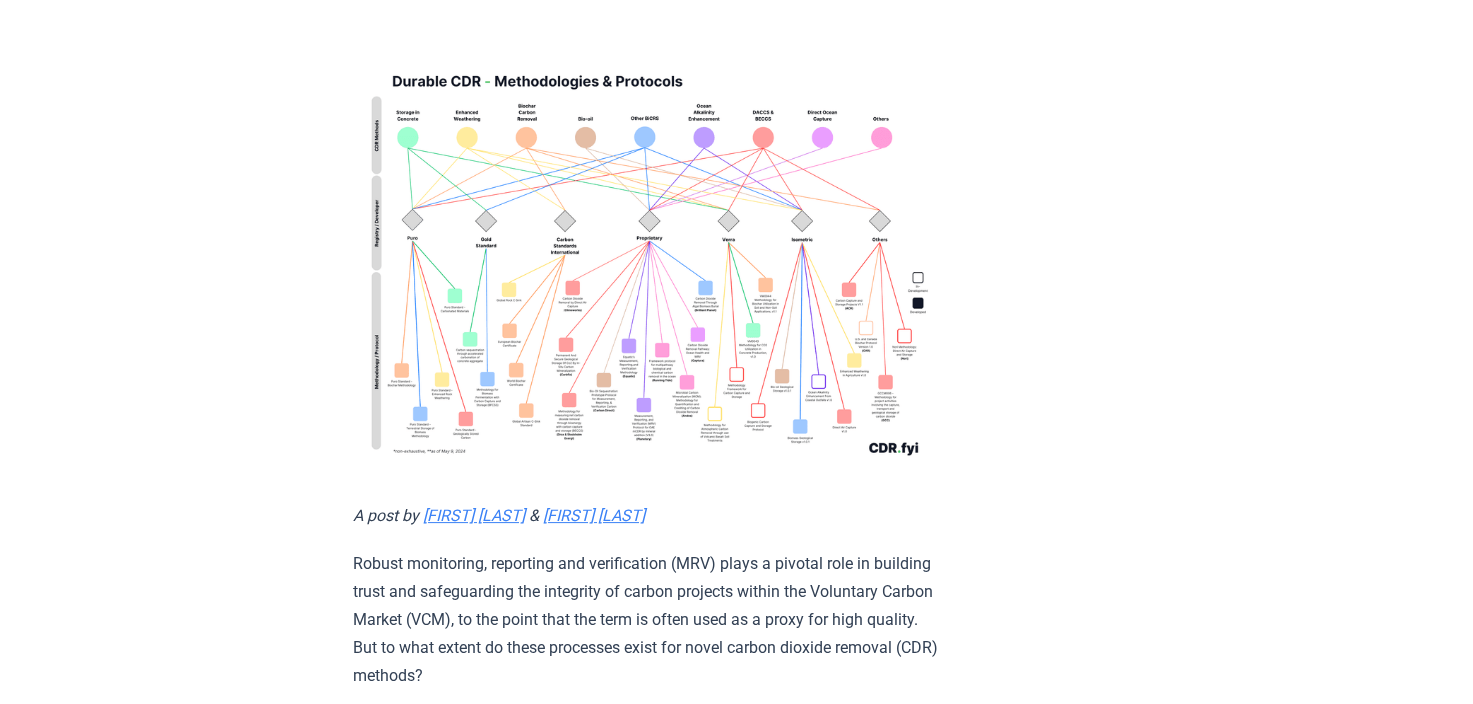scroll, scrollTop: 0, scrollLeft: 0, axis: both 